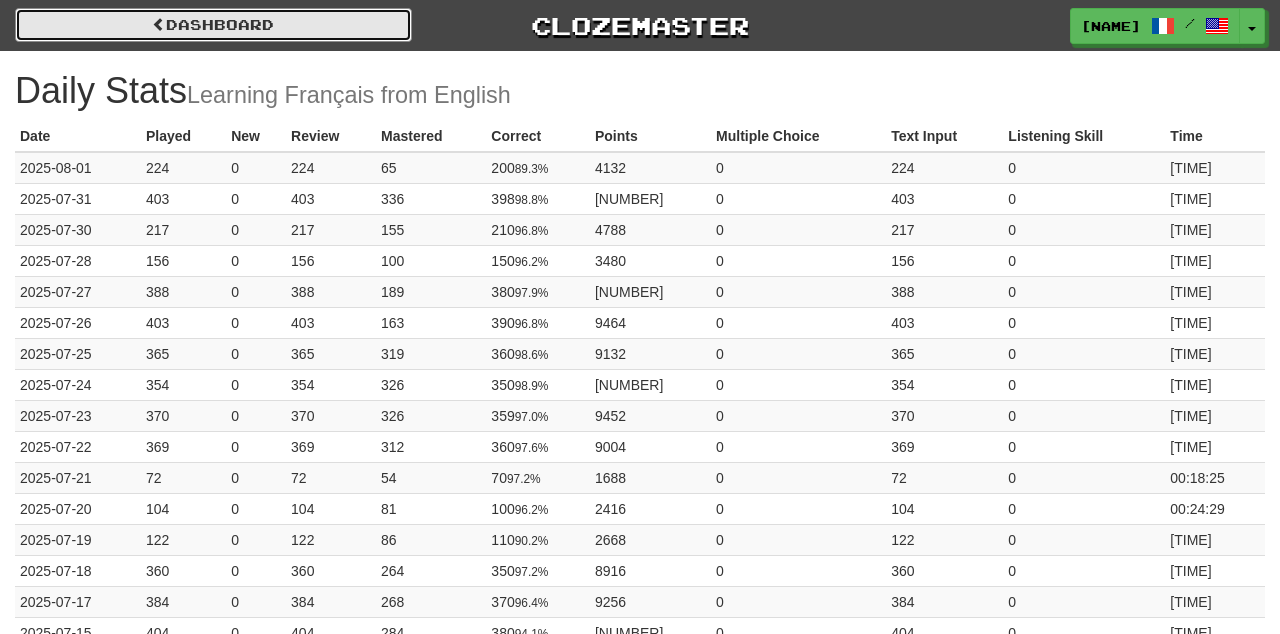 click on "Dashboard" at bounding box center [213, 25] 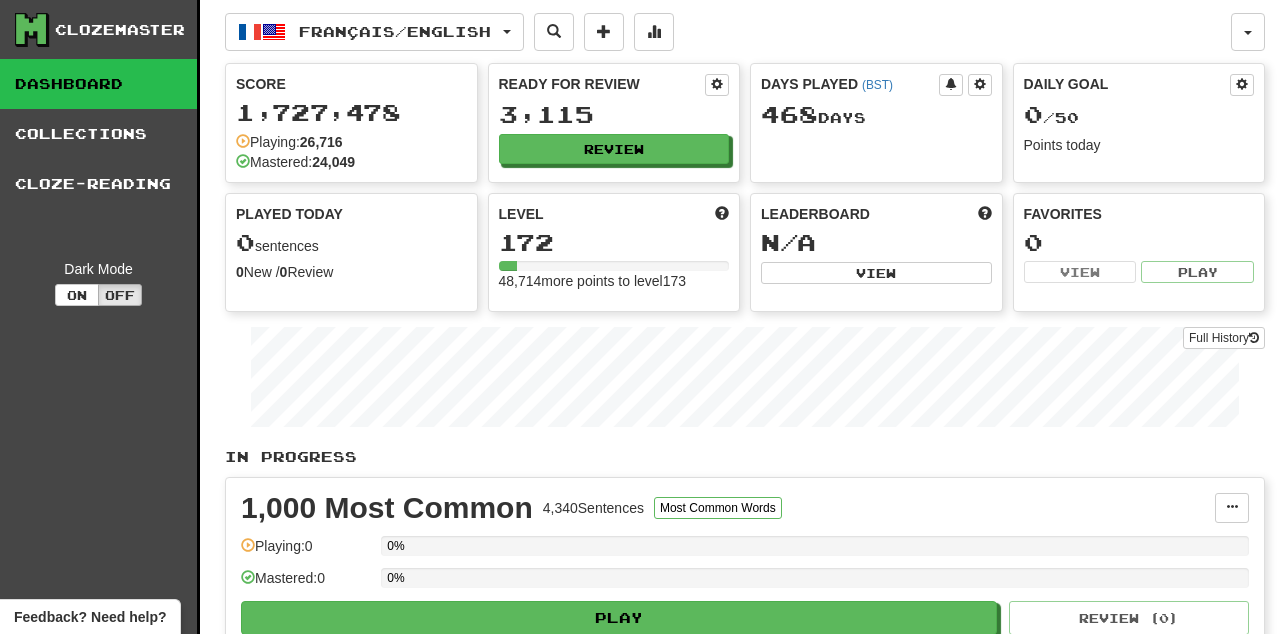 scroll, scrollTop: 0, scrollLeft: 0, axis: both 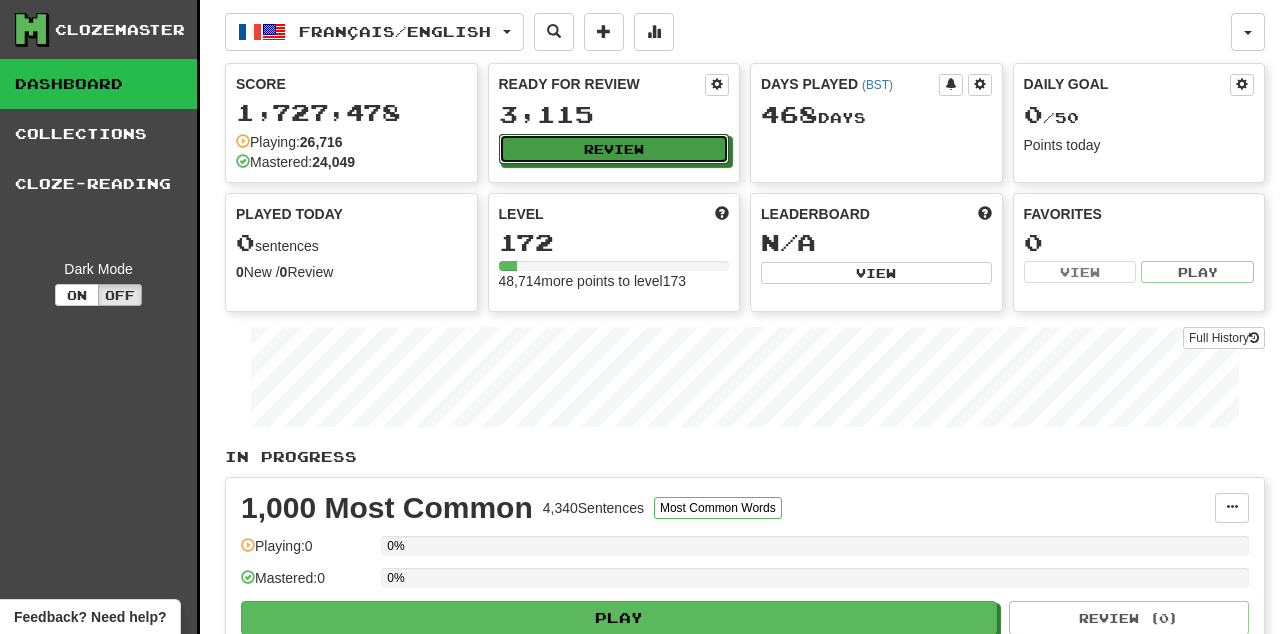 click on "Review" at bounding box center [614, 149] 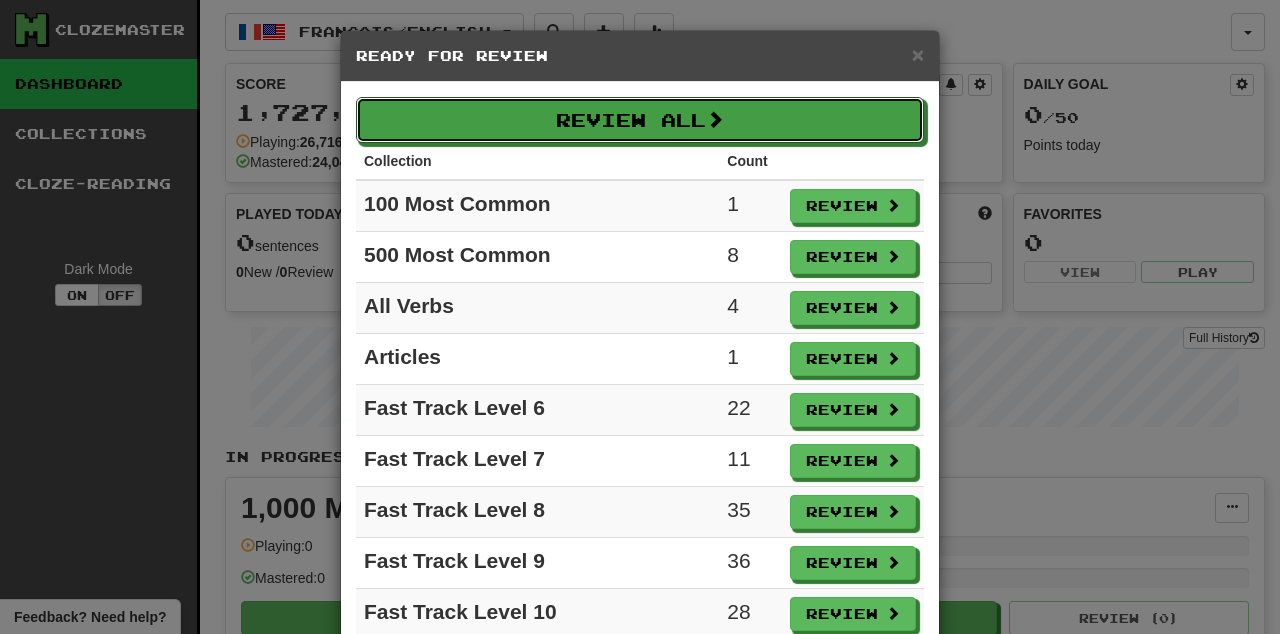 click on "Review All" at bounding box center (640, 120) 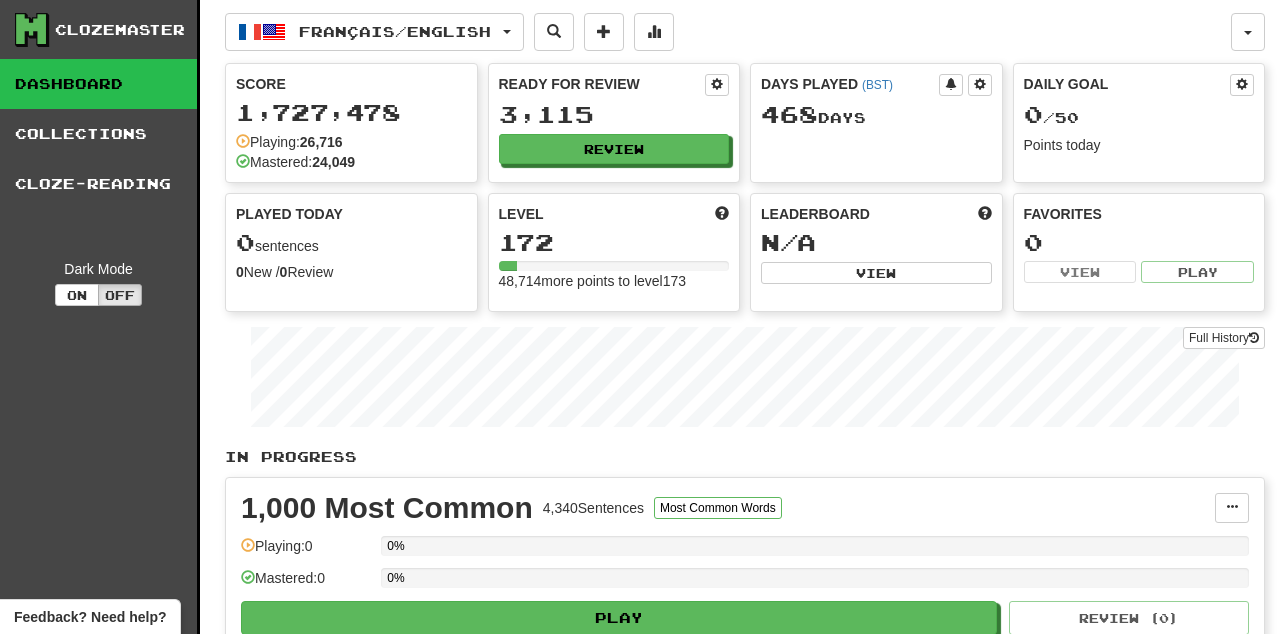 select on "**" 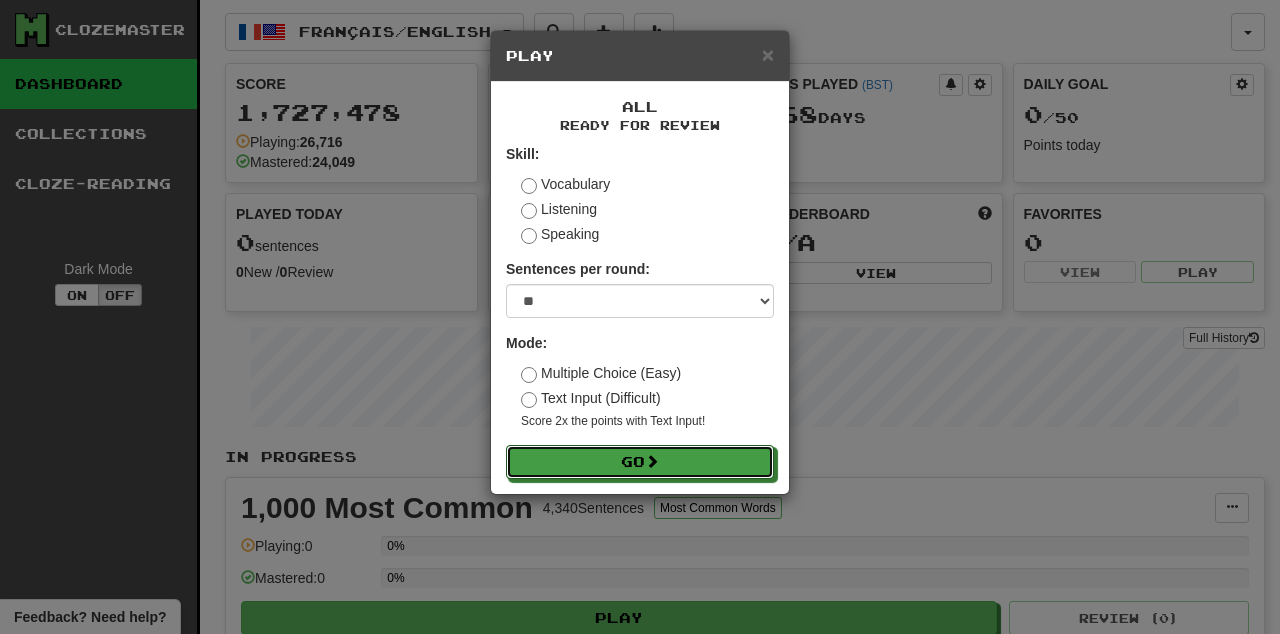 click on "Go" at bounding box center (640, 462) 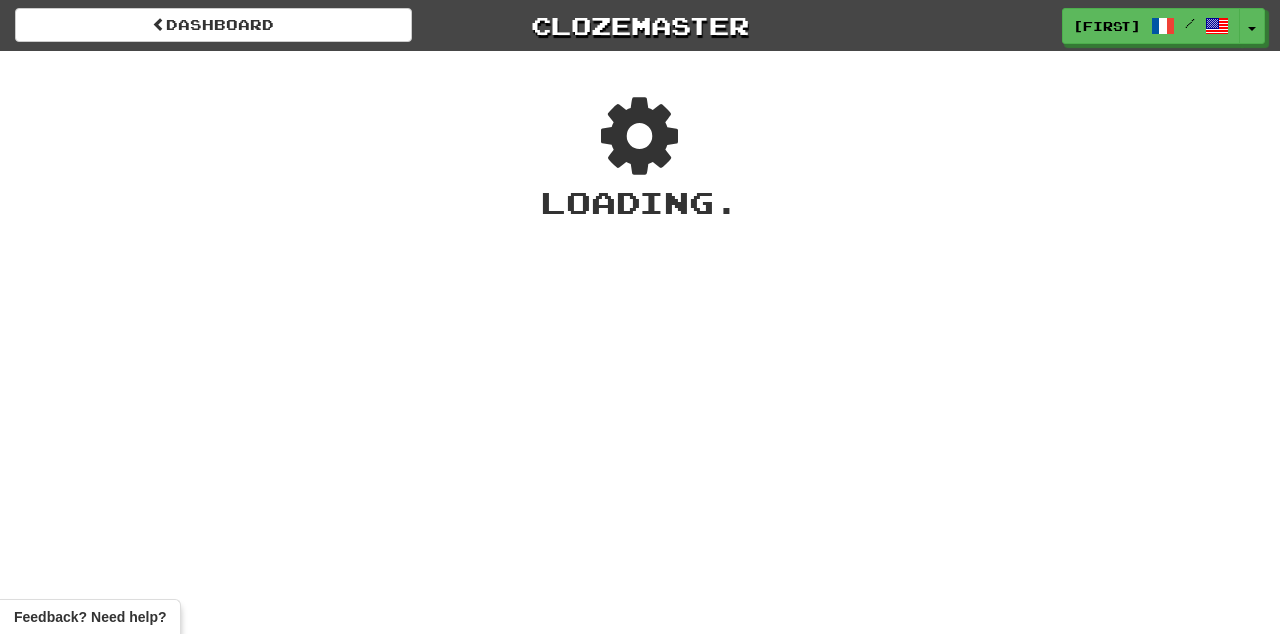 scroll, scrollTop: 0, scrollLeft: 0, axis: both 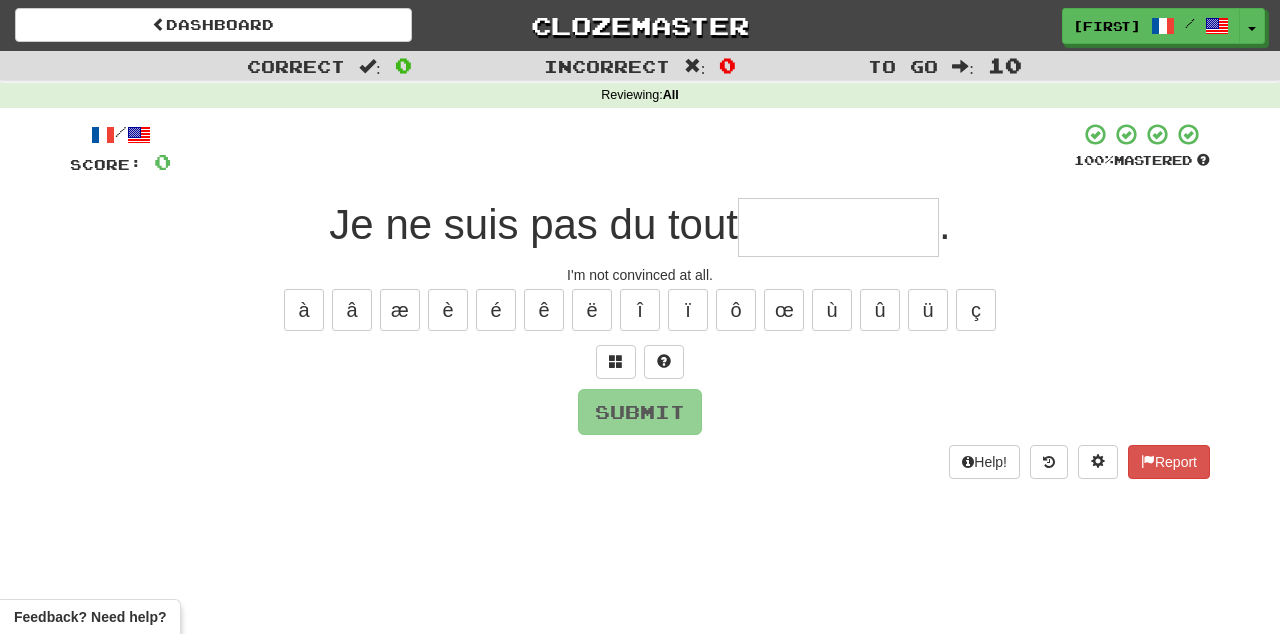 click at bounding box center (838, 227) 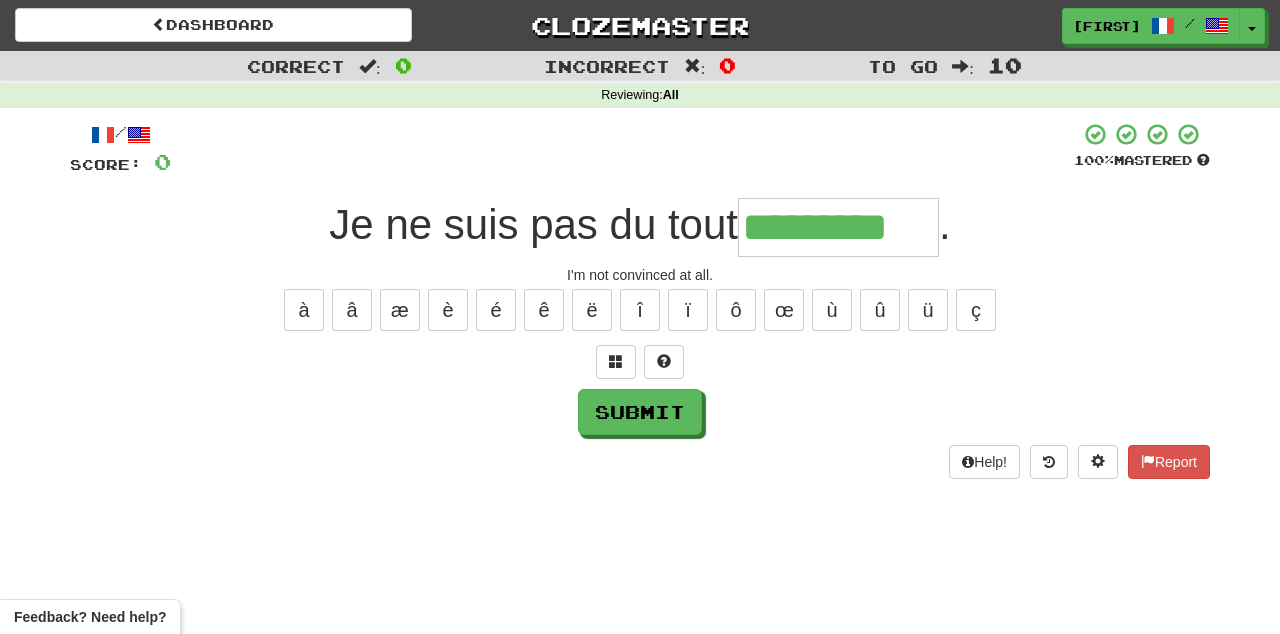 type on "*********" 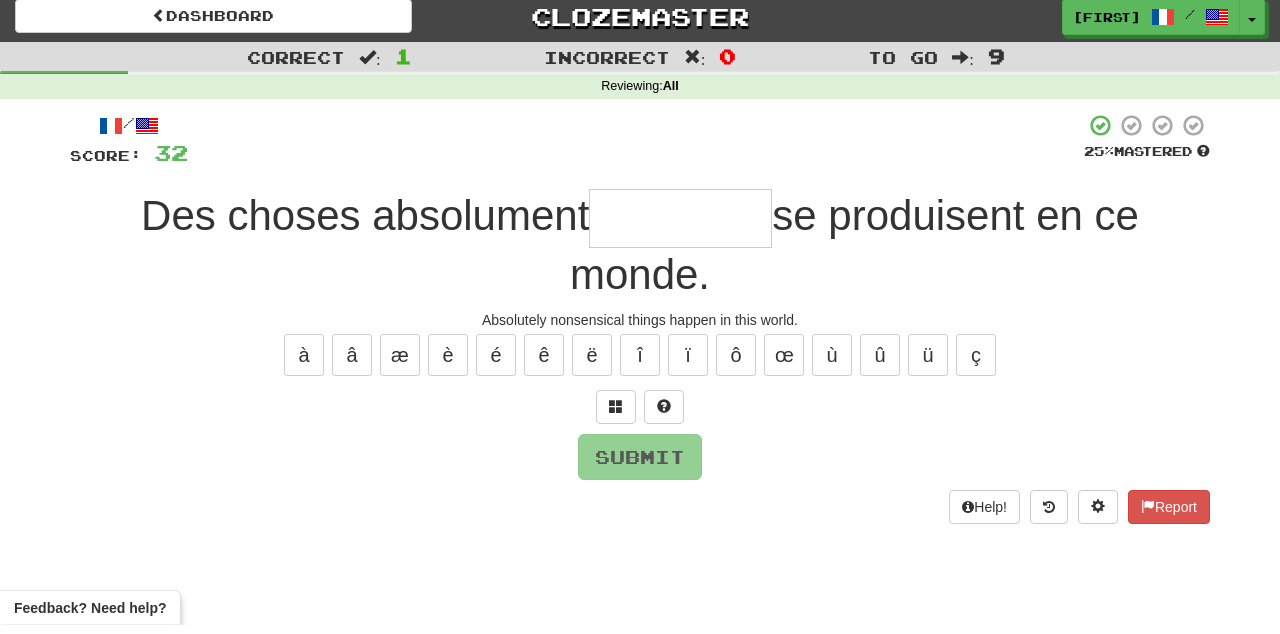 type on "*" 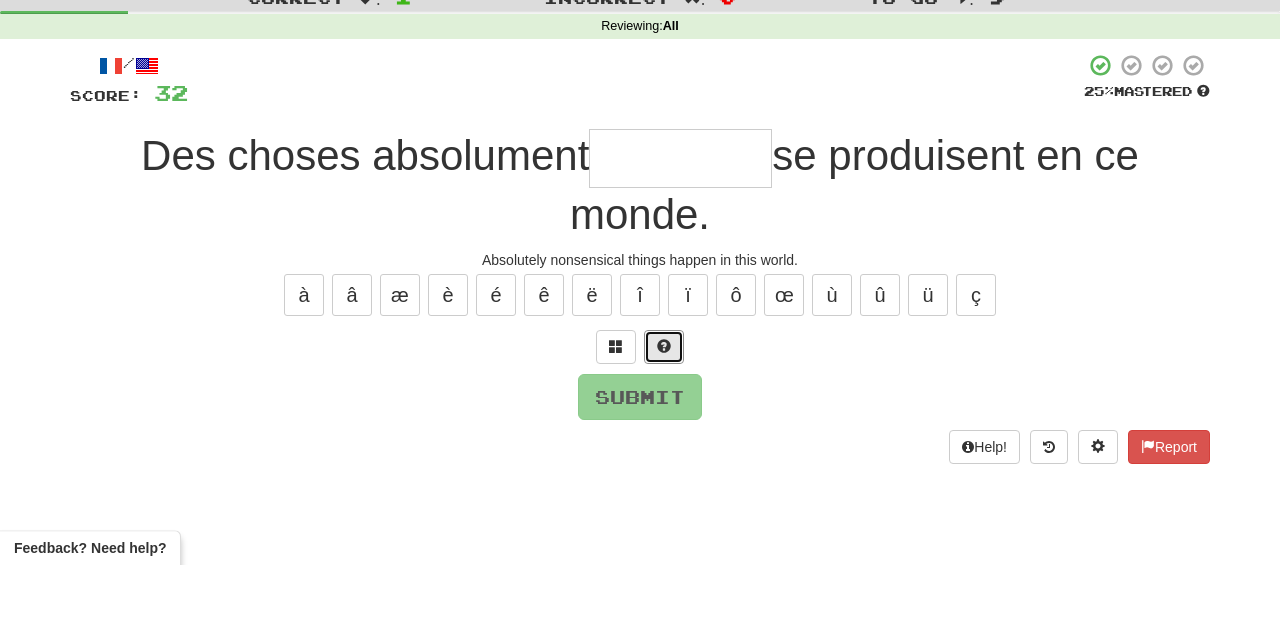 click at bounding box center (664, 416) 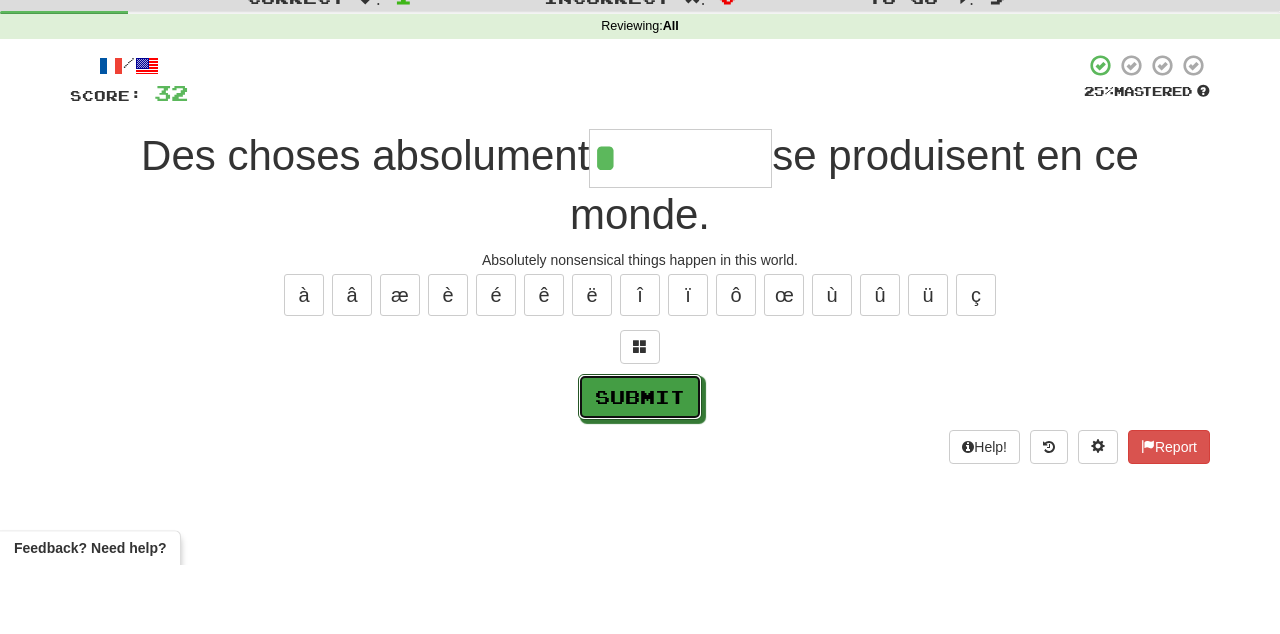 click on "Submit" at bounding box center (640, 466) 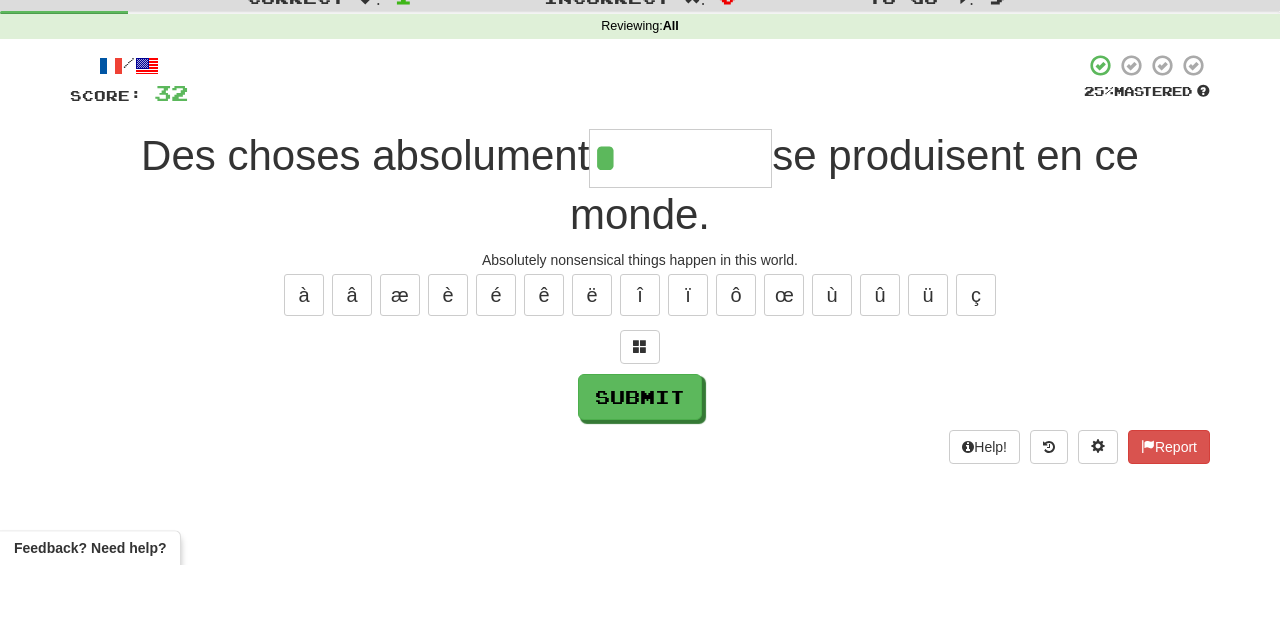 type on "********" 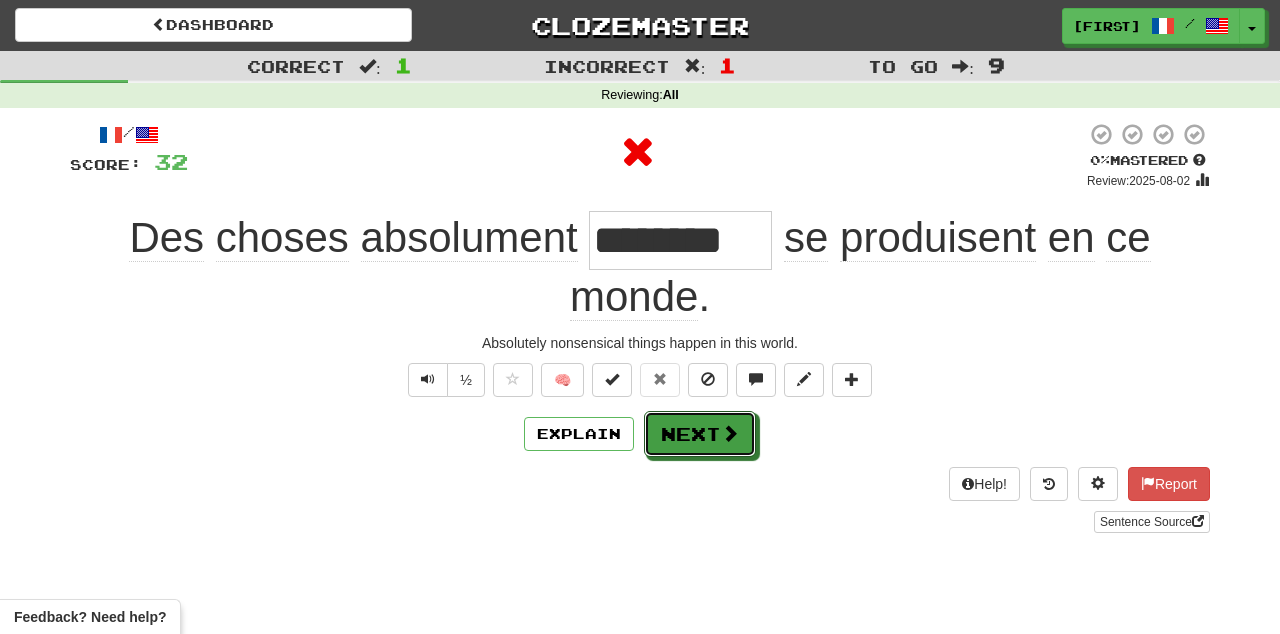click on "Next" at bounding box center (700, 434) 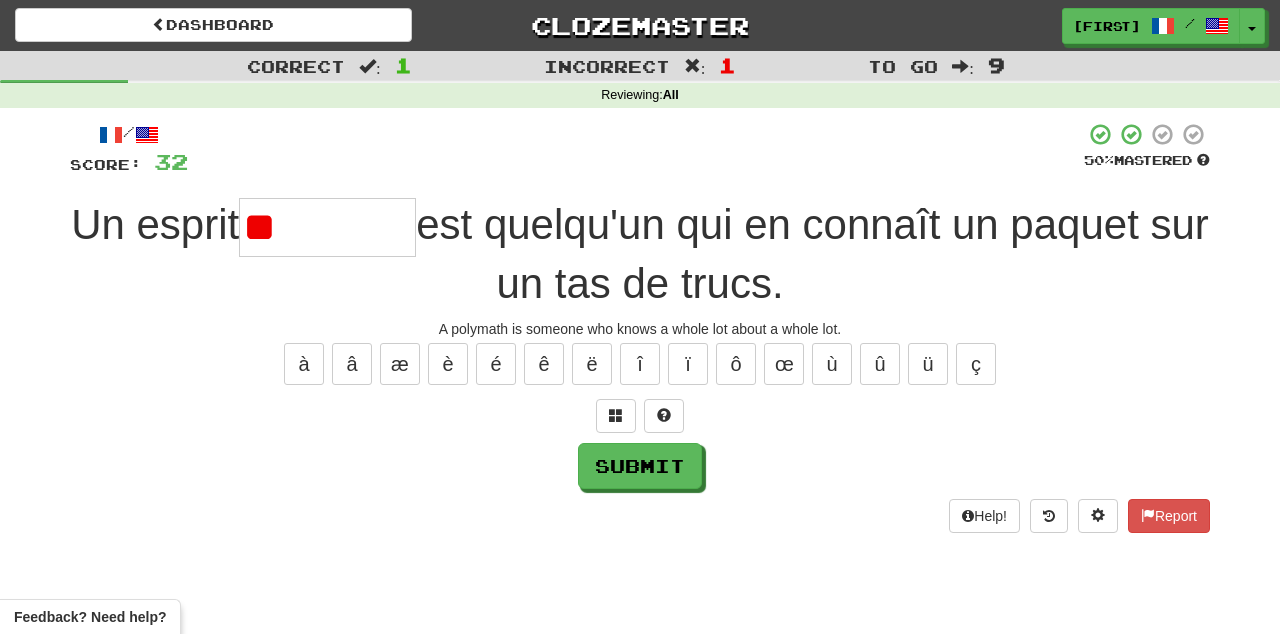 type on "*" 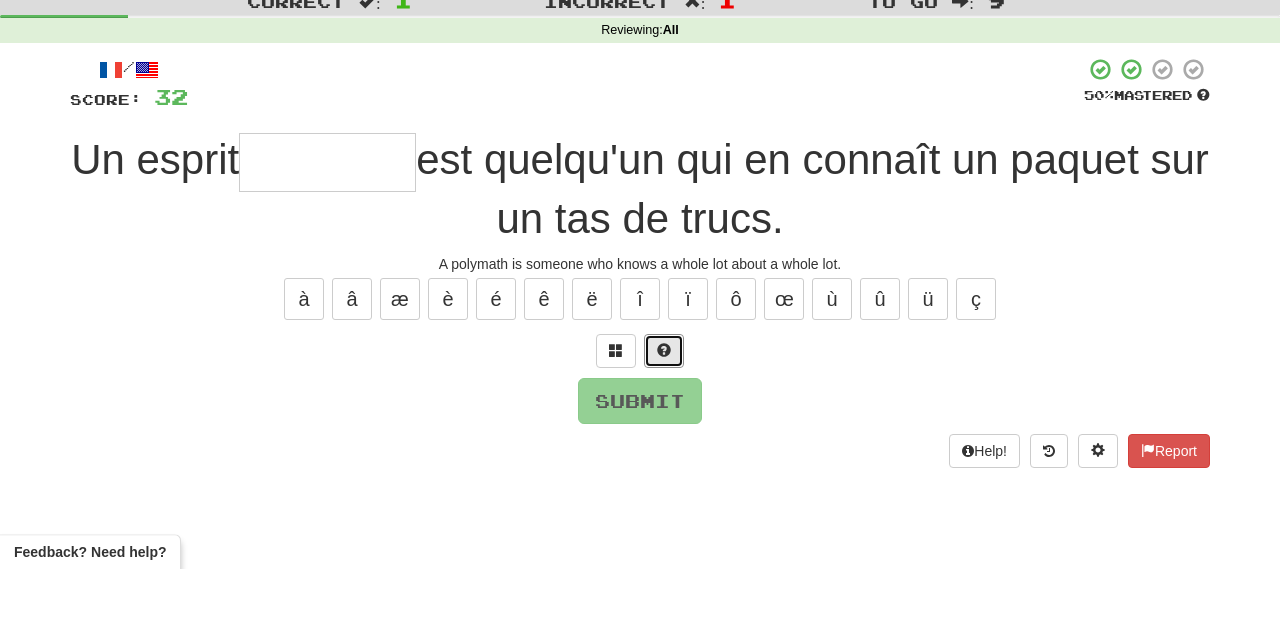 click at bounding box center (664, 416) 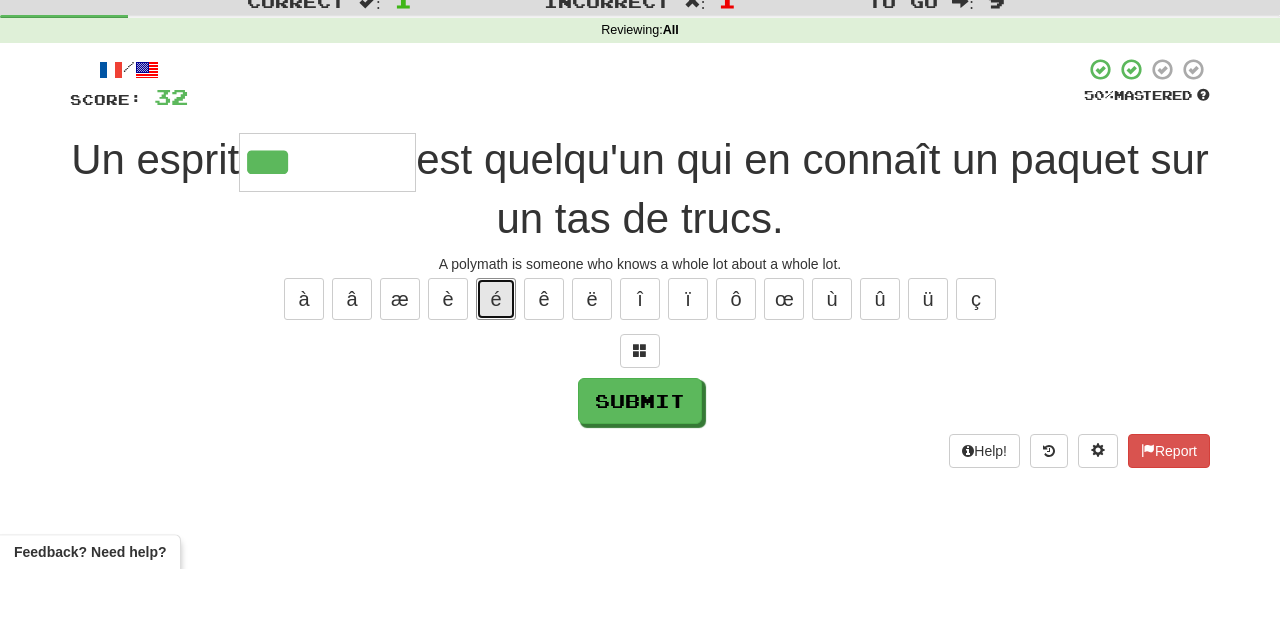 click on "é" at bounding box center [496, 364] 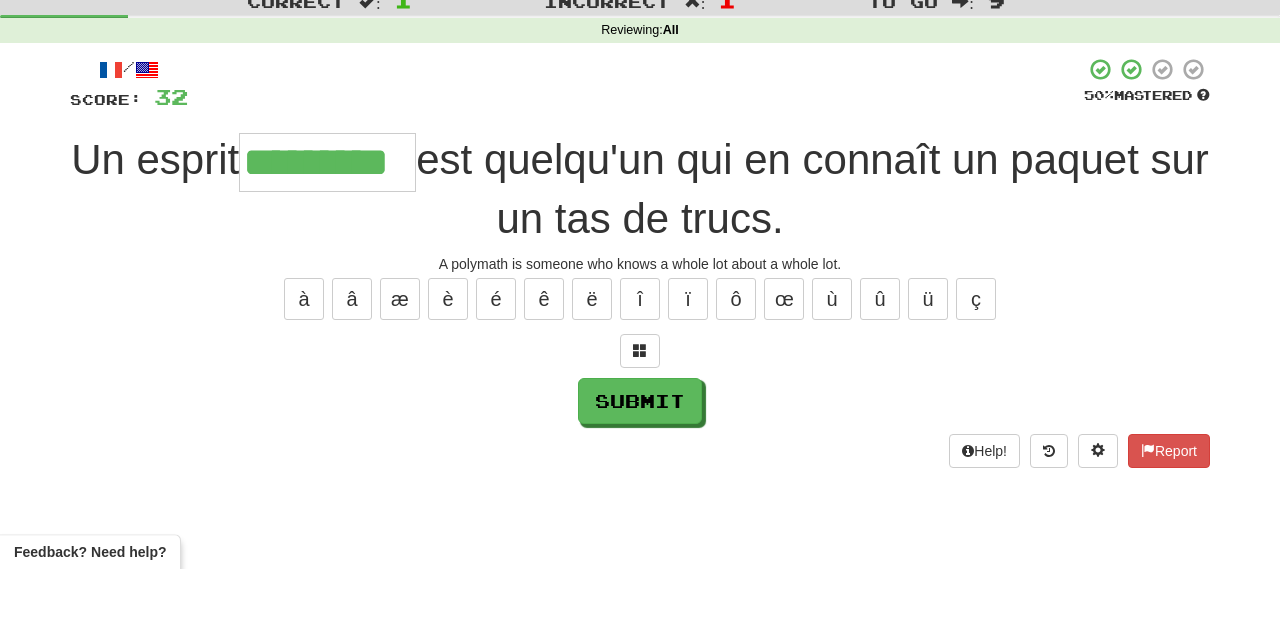 type on "*********" 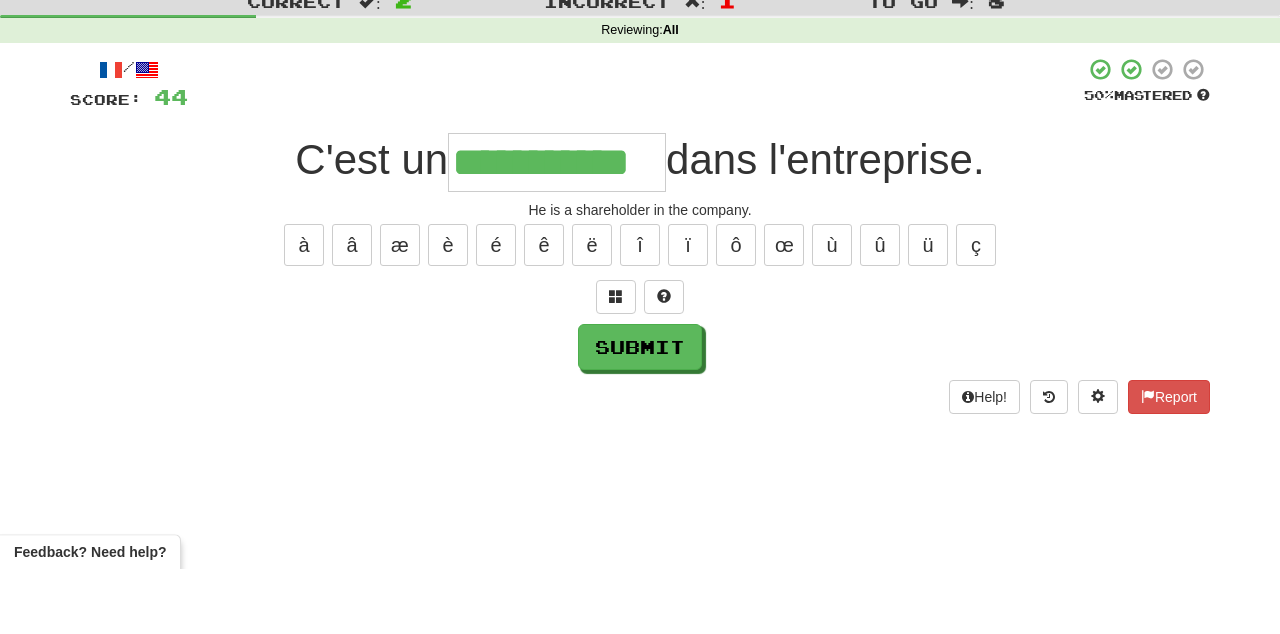 type on "**********" 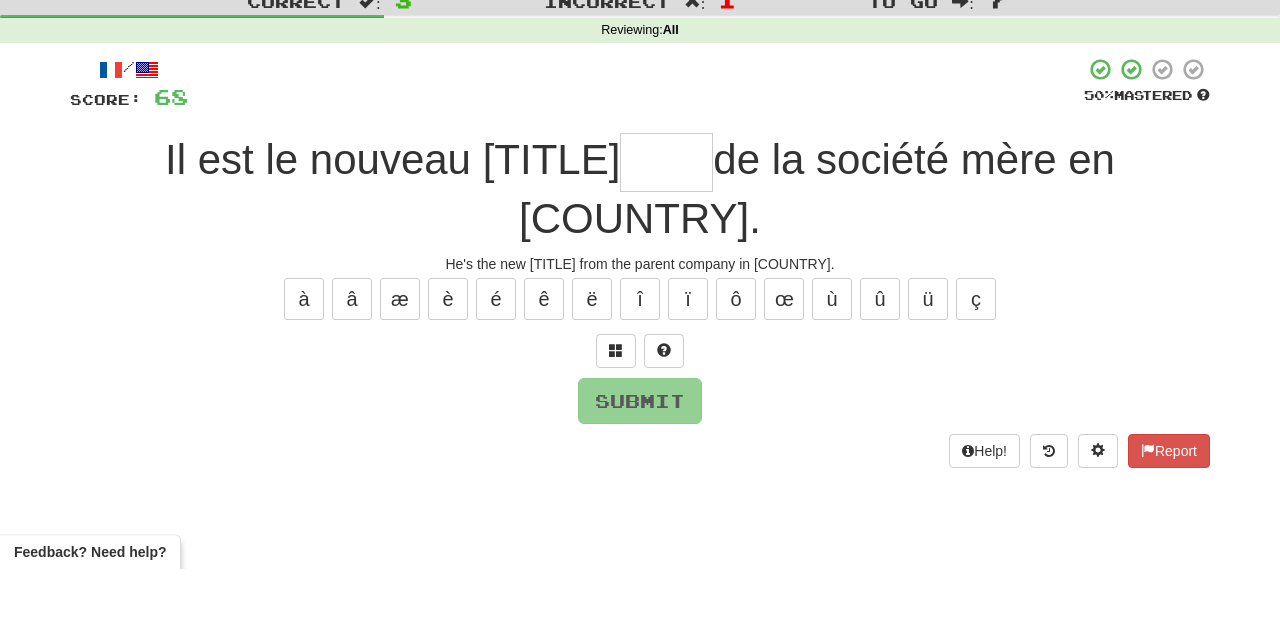 type on "*" 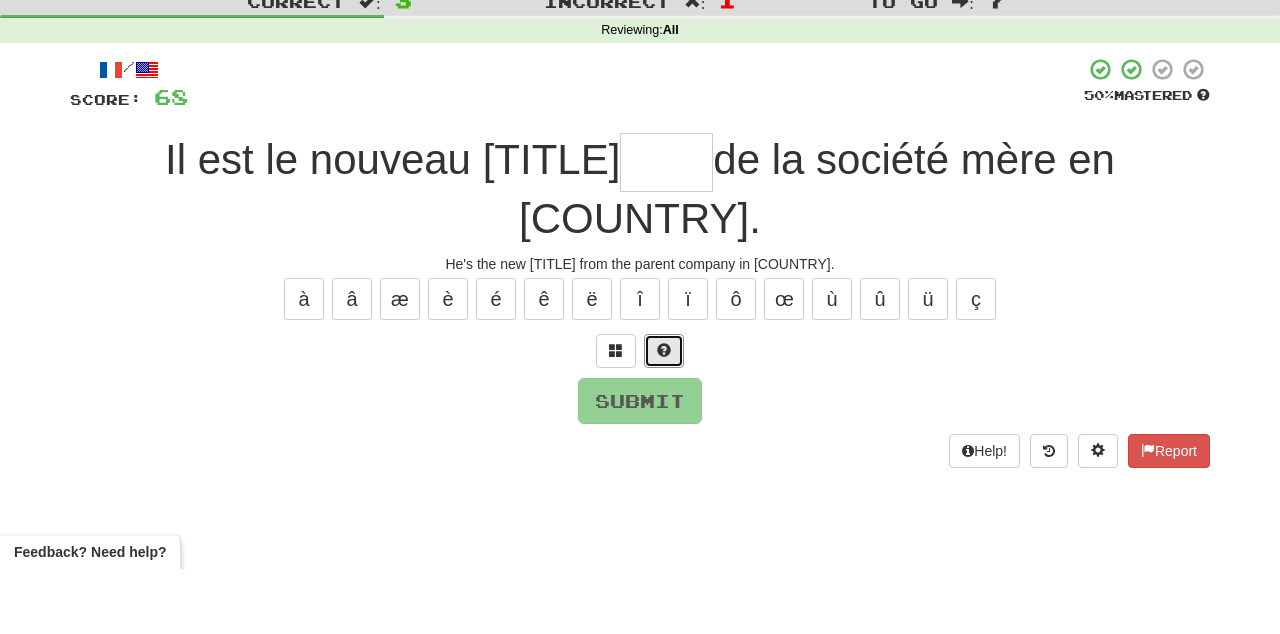 click at bounding box center [664, 416] 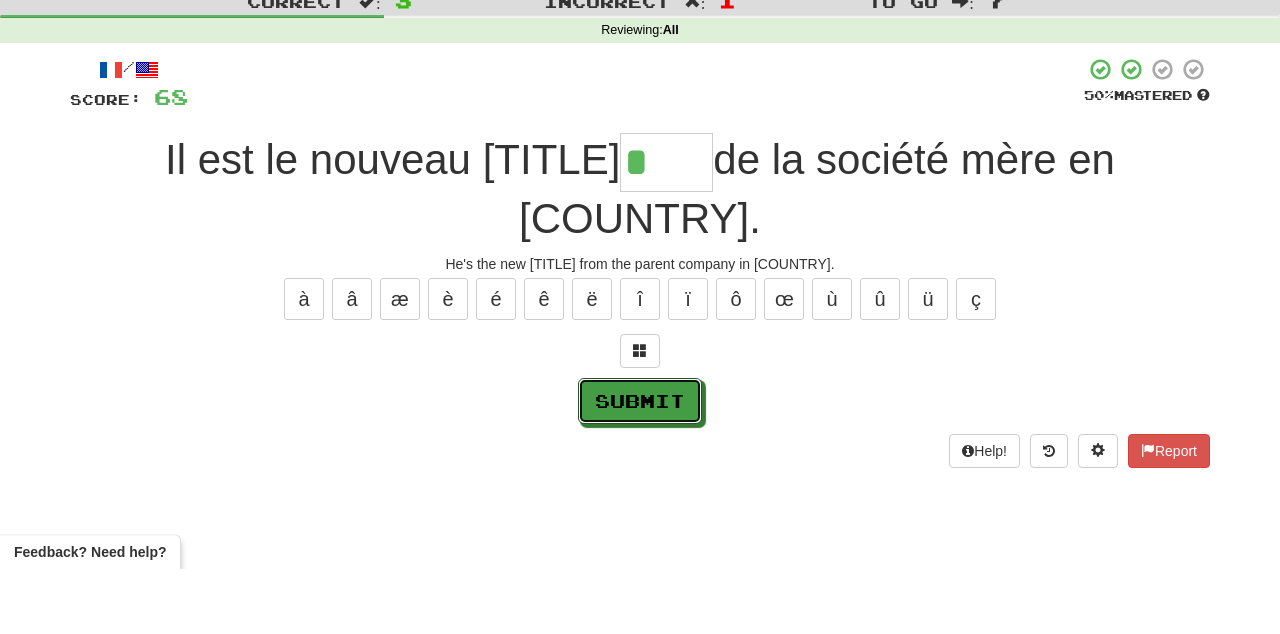 click on "Submit" at bounding box center (640, 466) 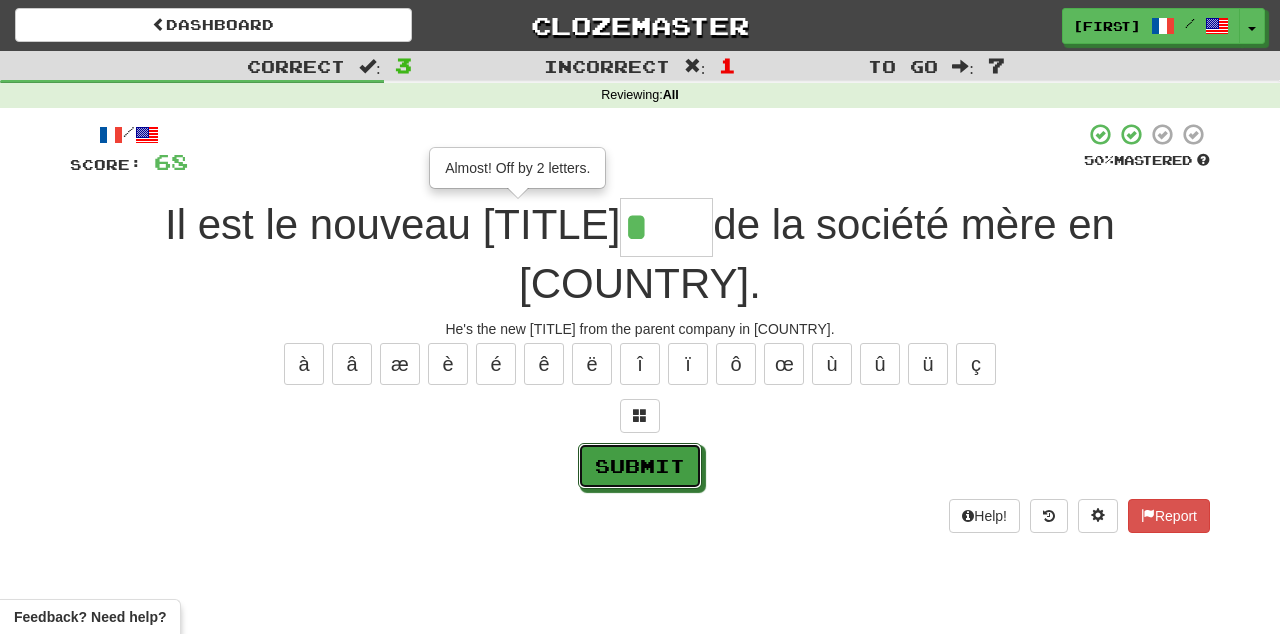 click on "Submit" at bounding box center (640, 466) 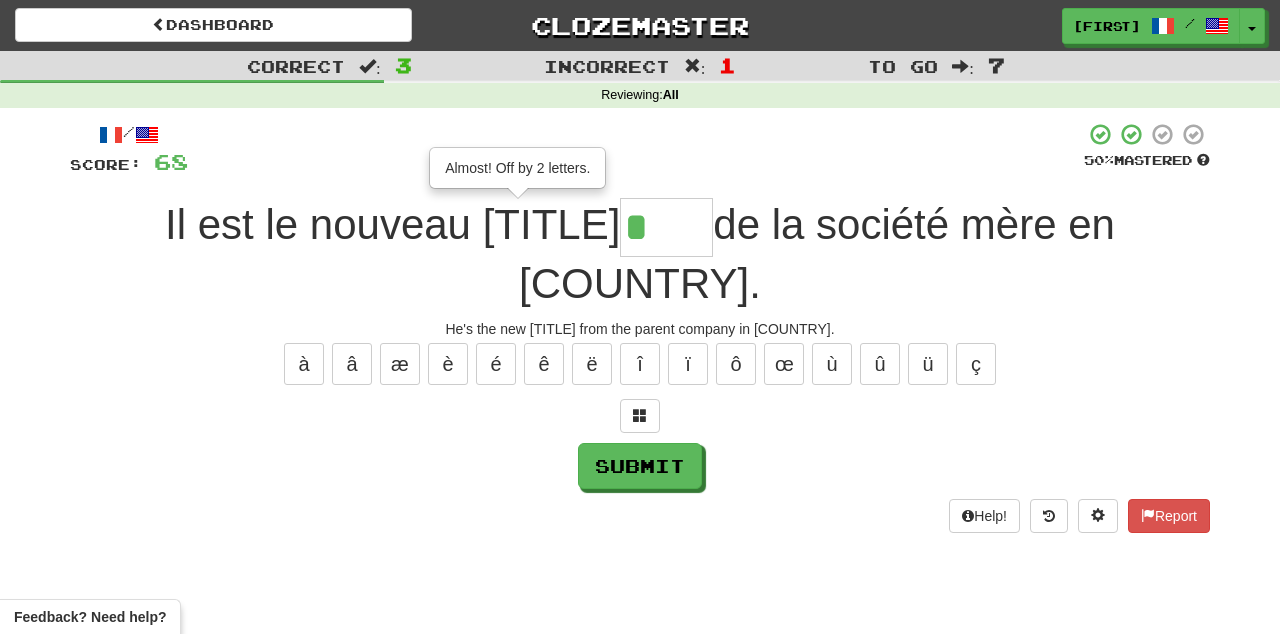 type on "***" 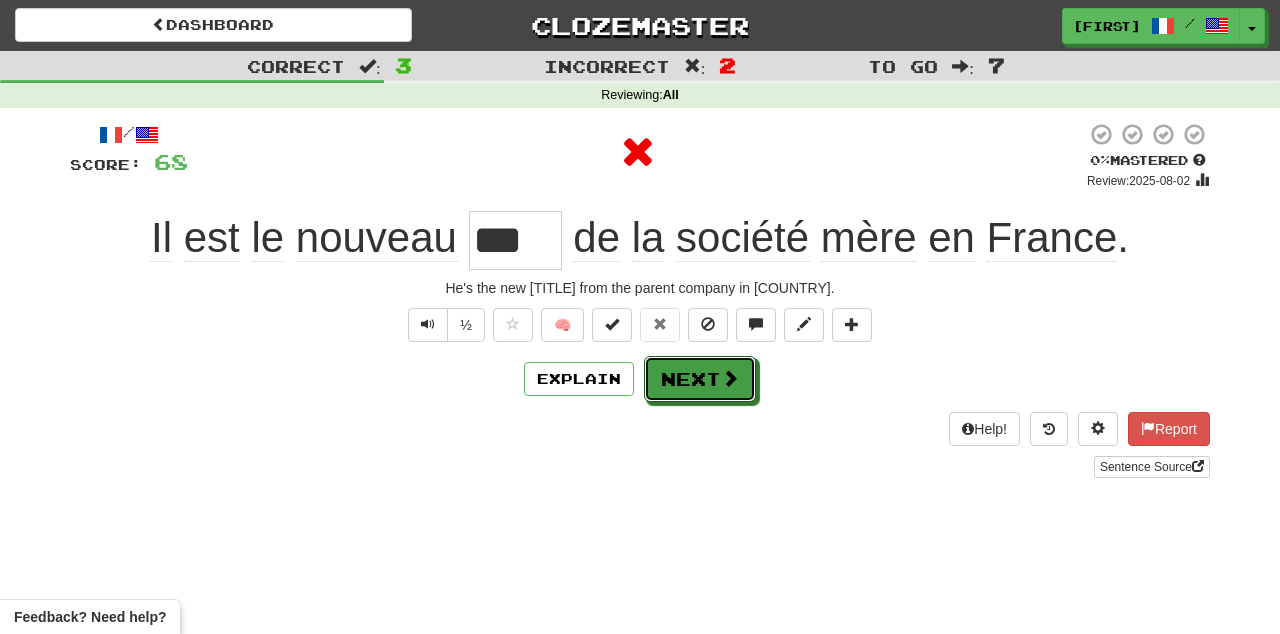 click on "Next" at bounding box center (700, 379) 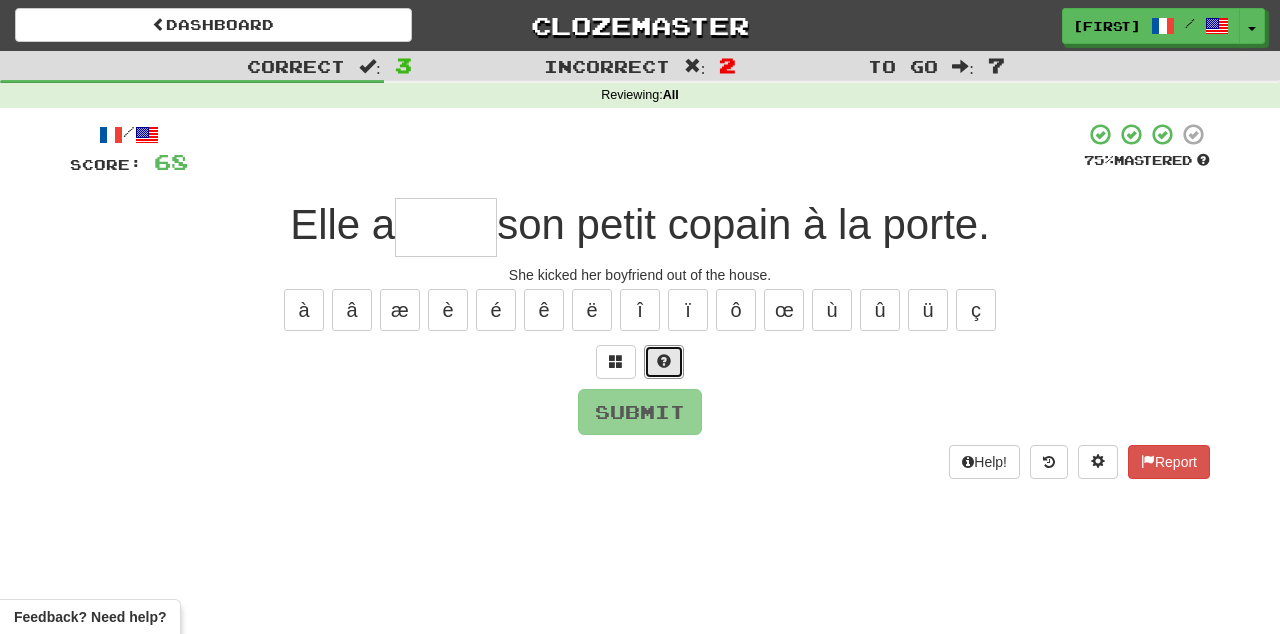 click at bounding box center [664, 362] 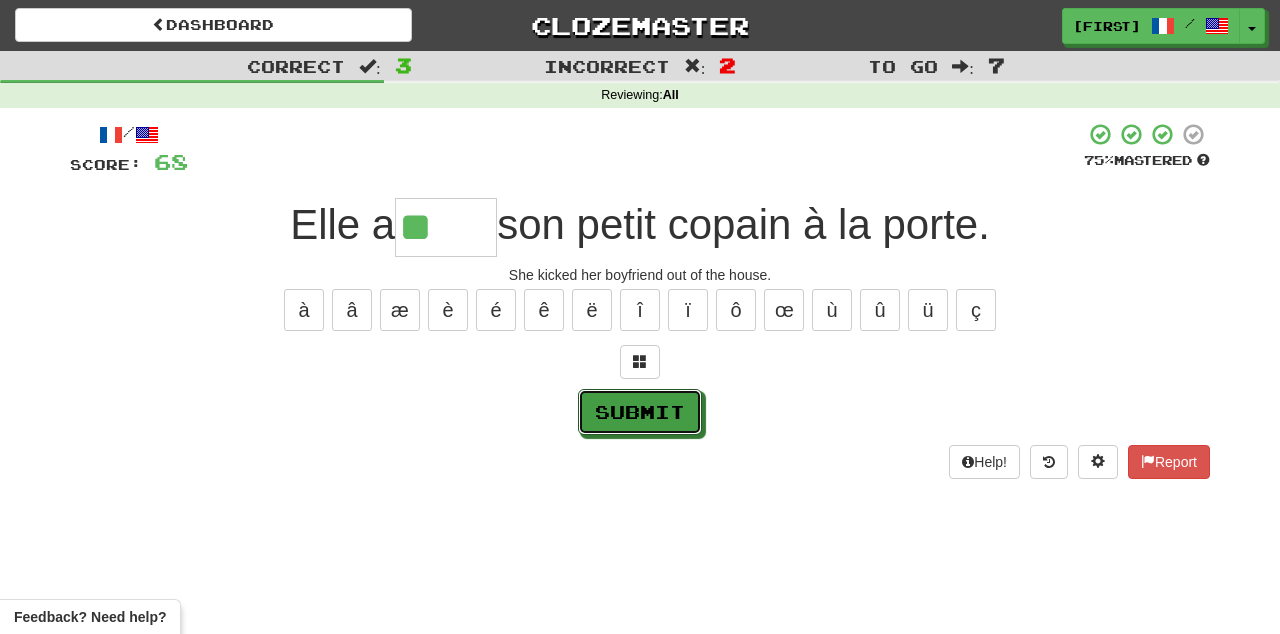 click on "Submit" at bounding box center [640, 412] 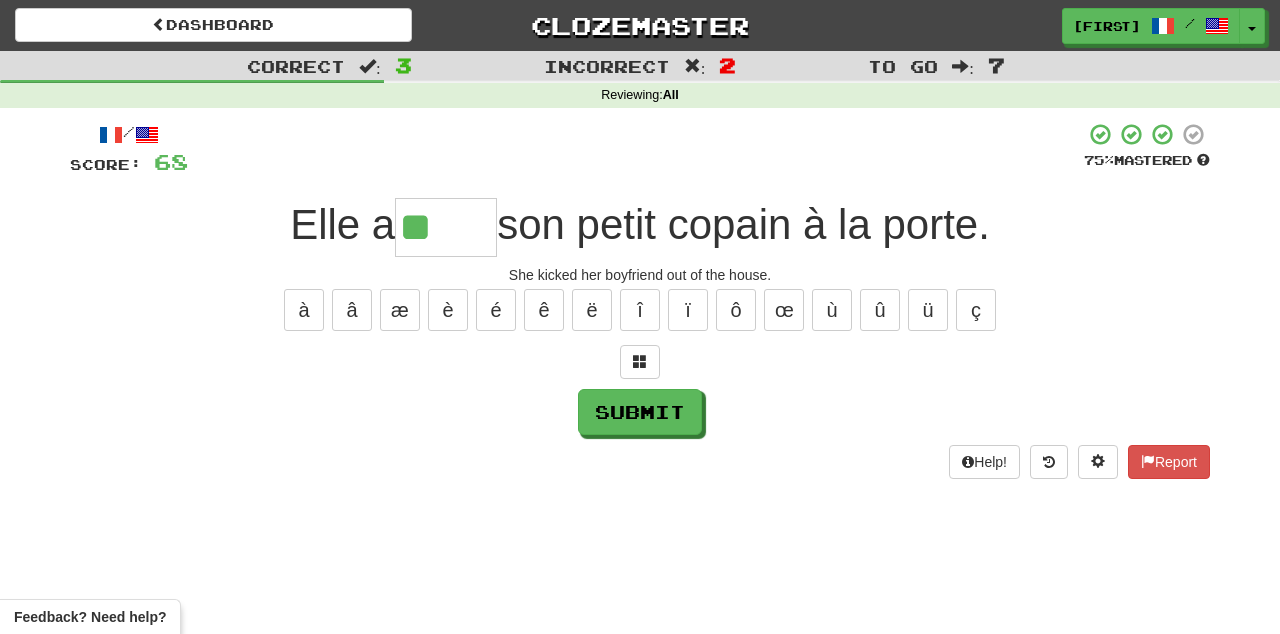 type on "*****" 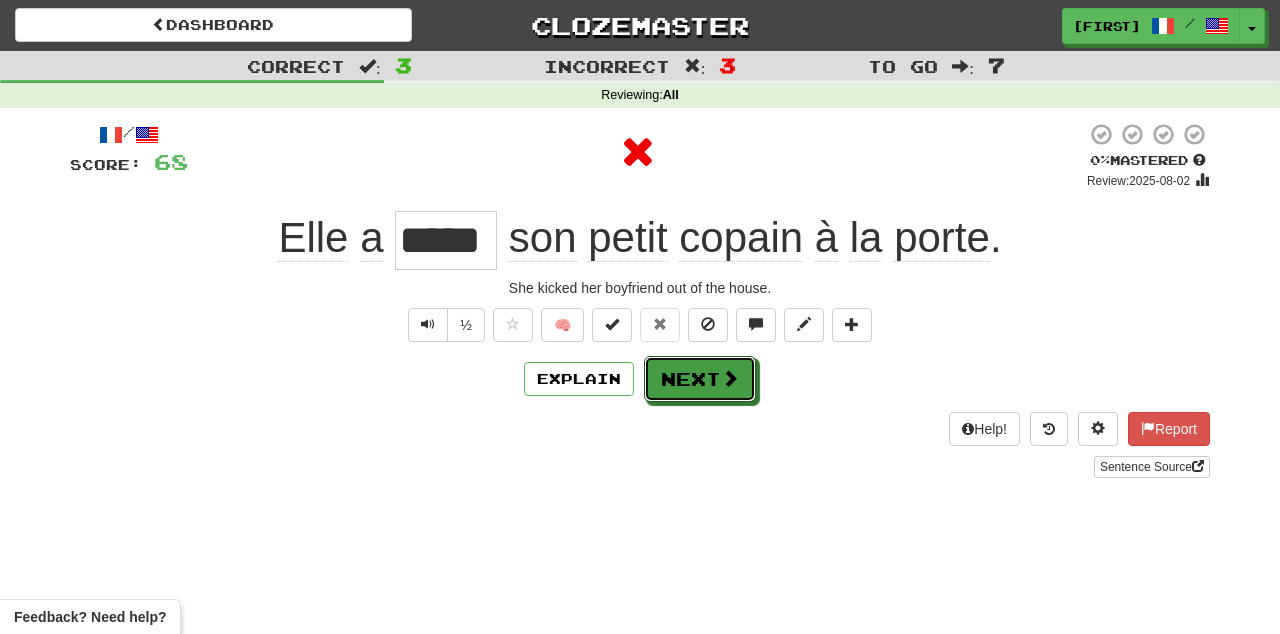 click on "Next" at bounding box center (700, 379) 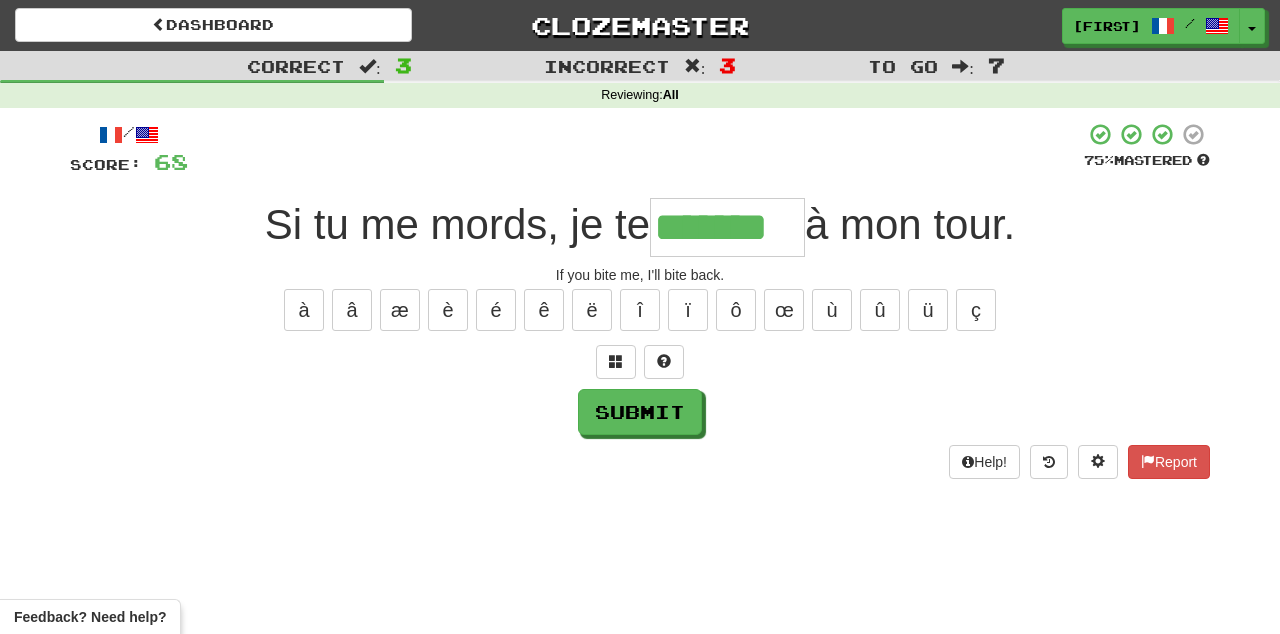 type on "*******" 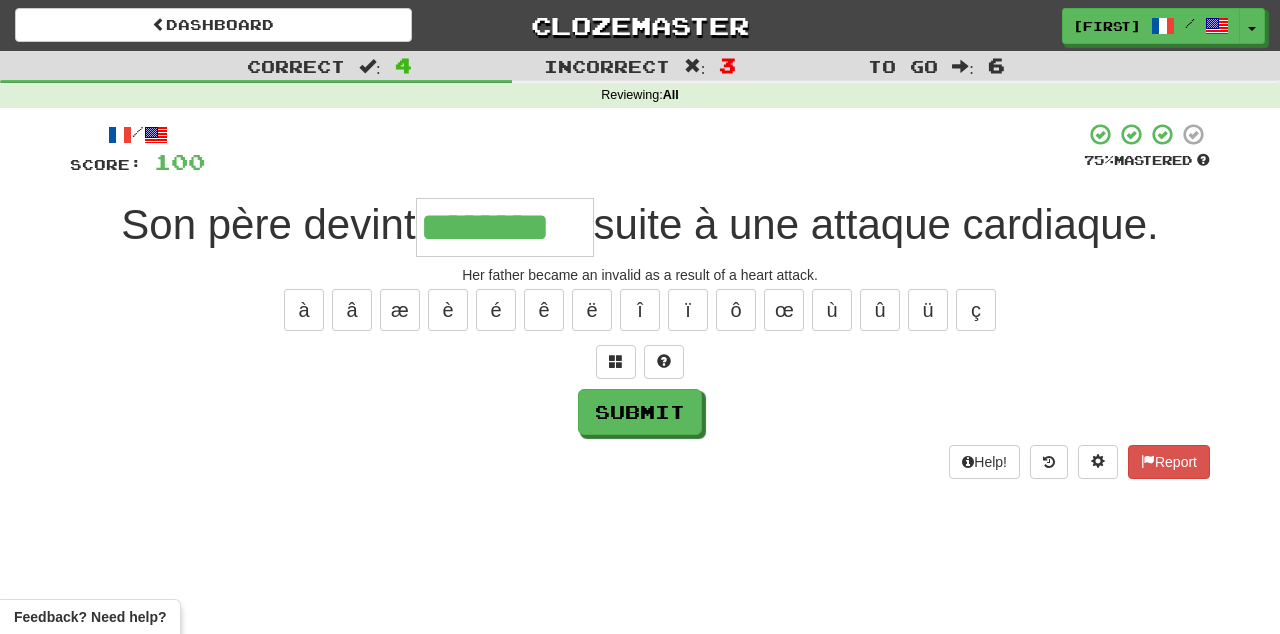 type on "********" 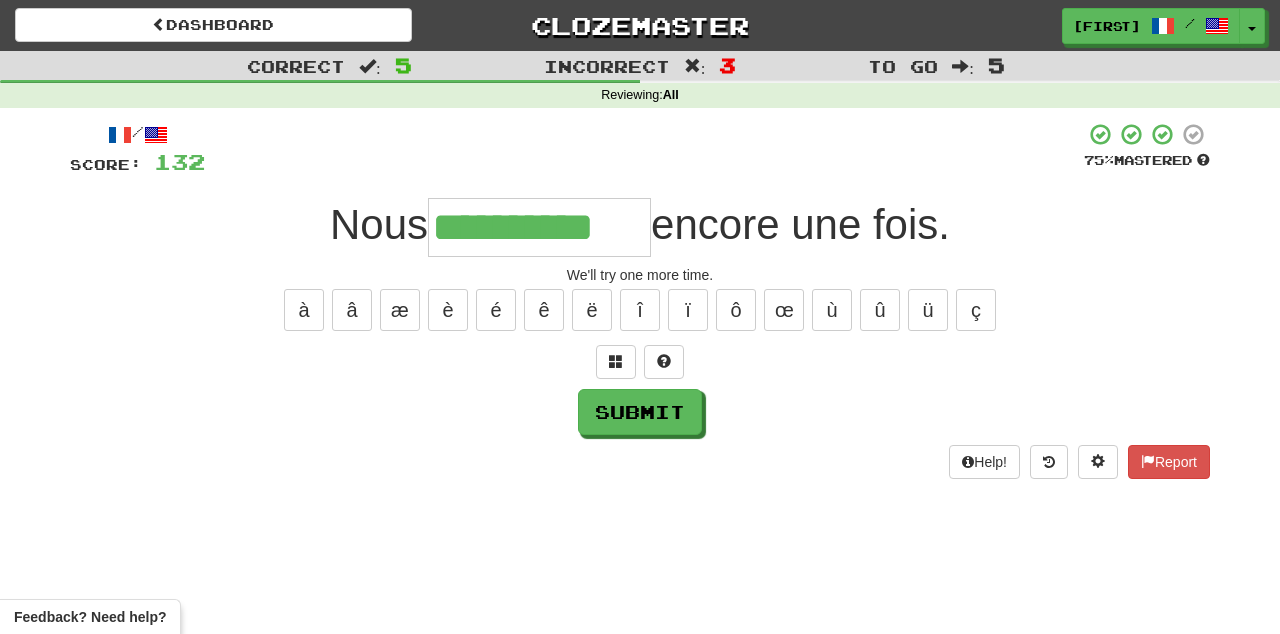 type on "**********" 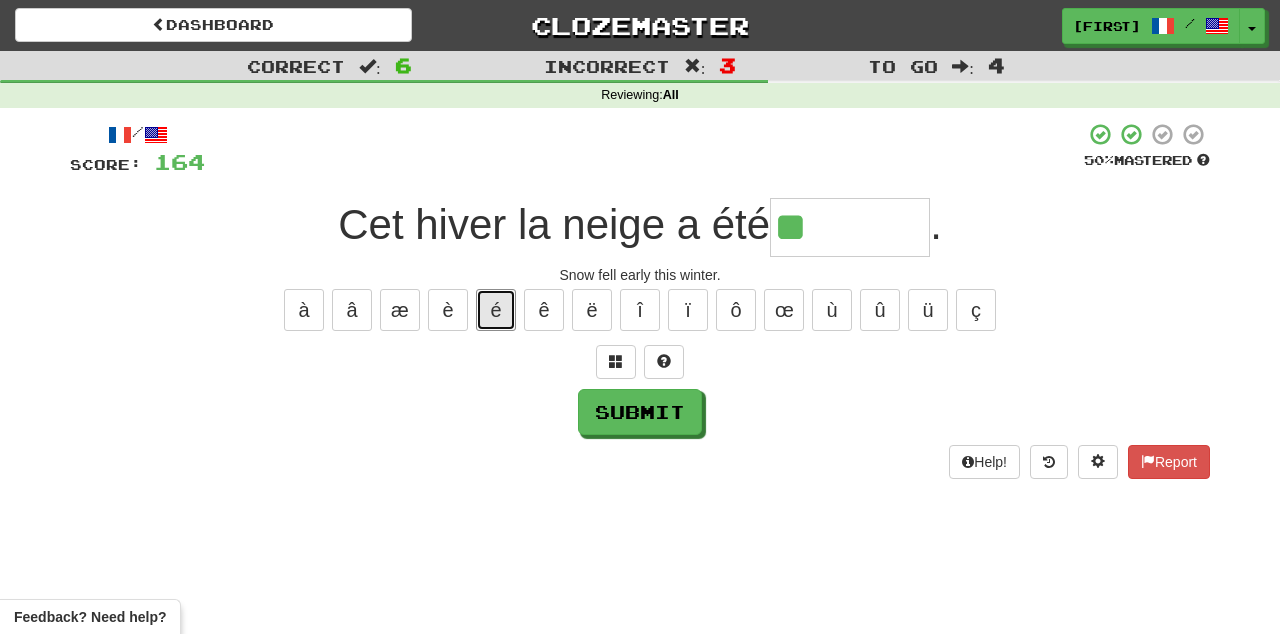 click on "é" at bounding box center [496, 310] 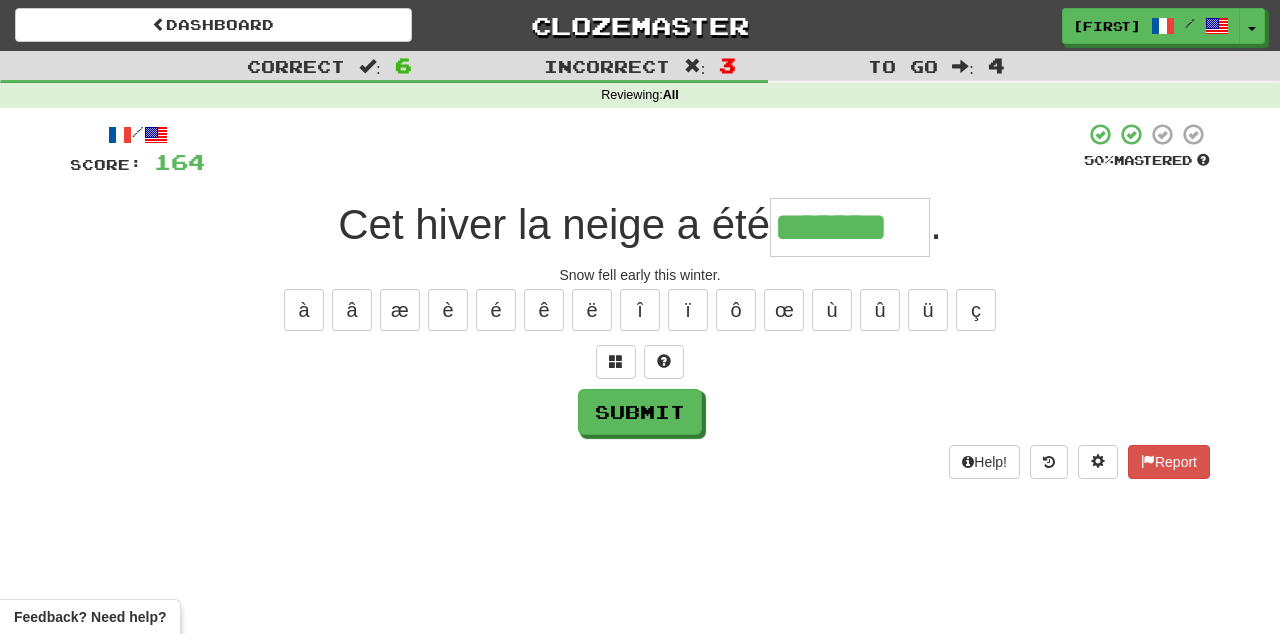 type on "*******" 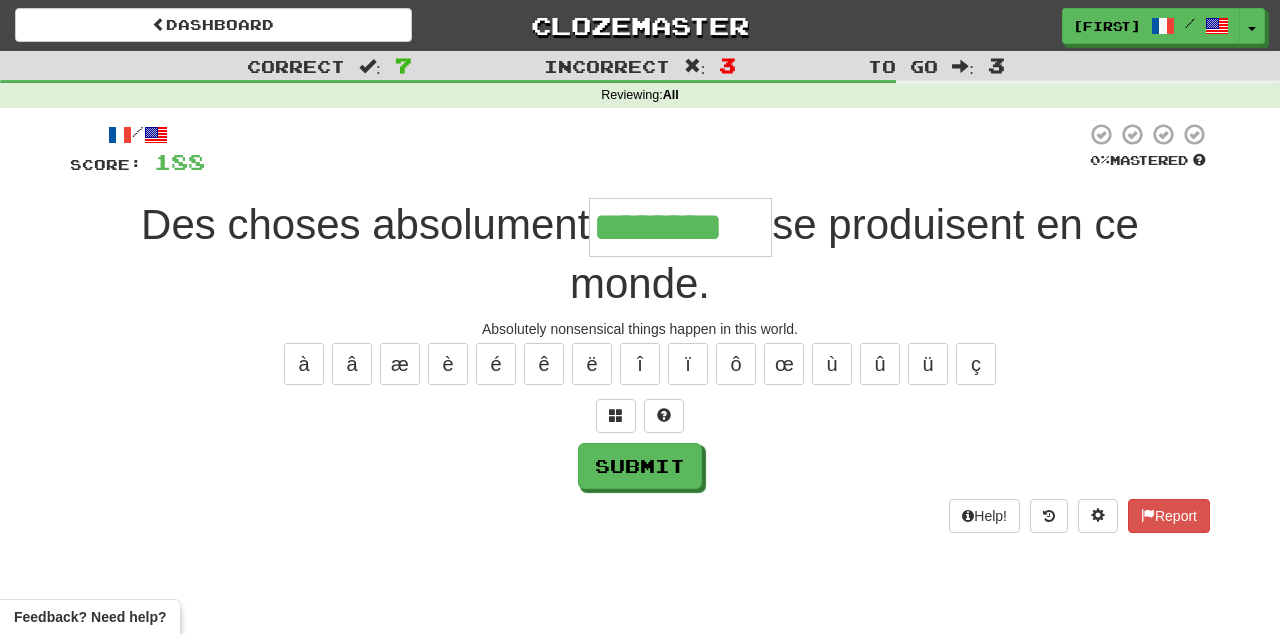 type on "********" 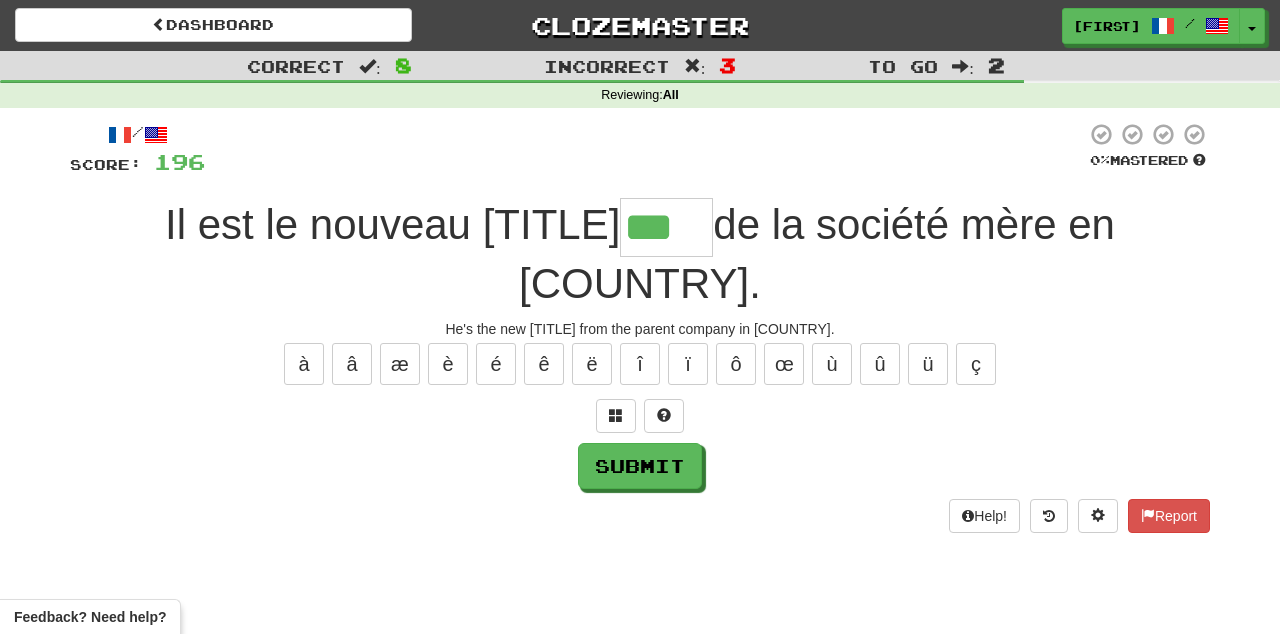 type on "***" 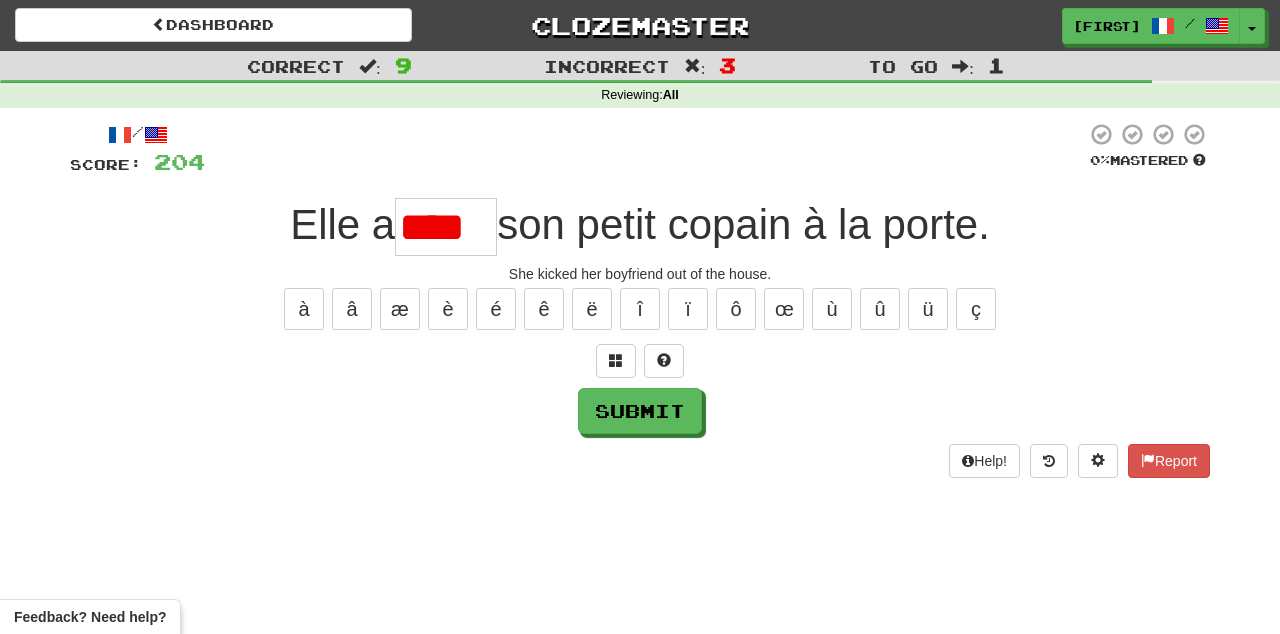scroll, scrollTop: 0, scrollLeft: 0, axis: both 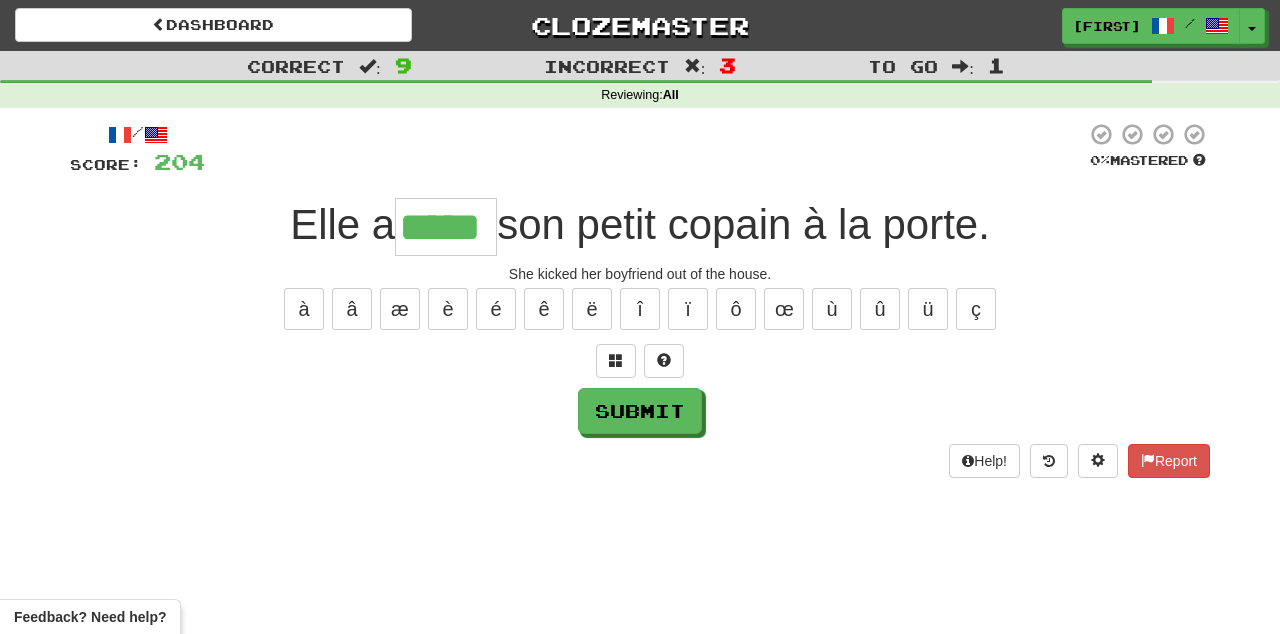 type on "*****" 